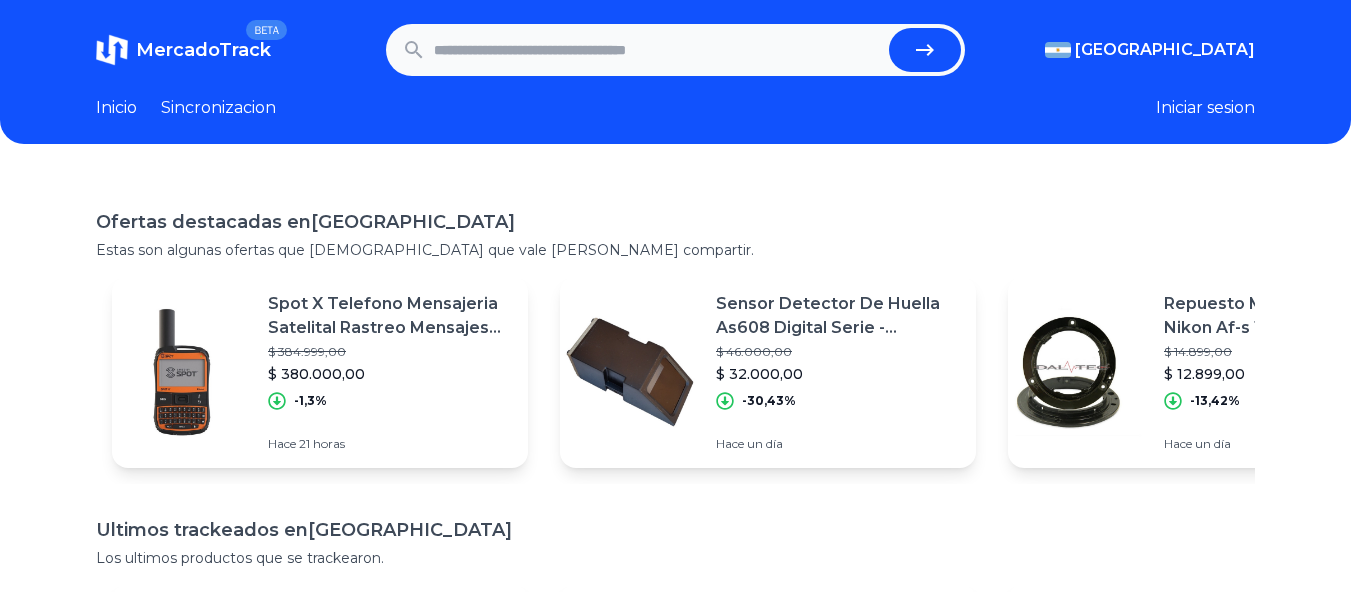 scroll, scrollTop: 0, scrollLeft: 0, axis: both 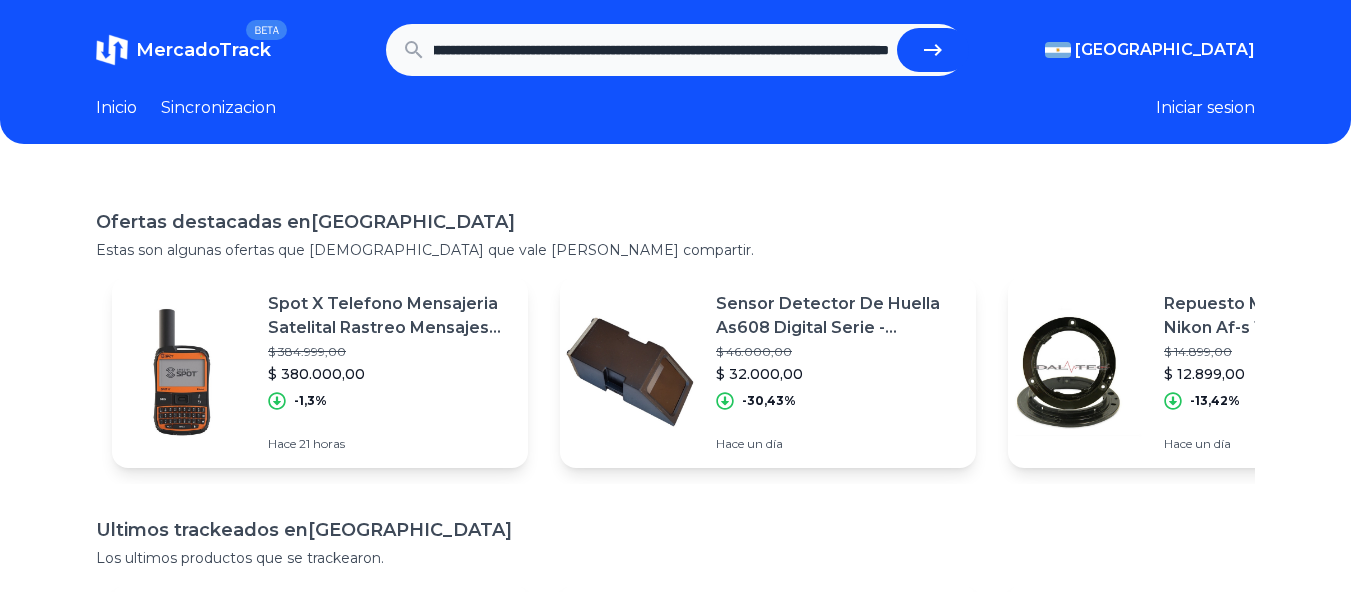 click at bounding box center [933, 50] 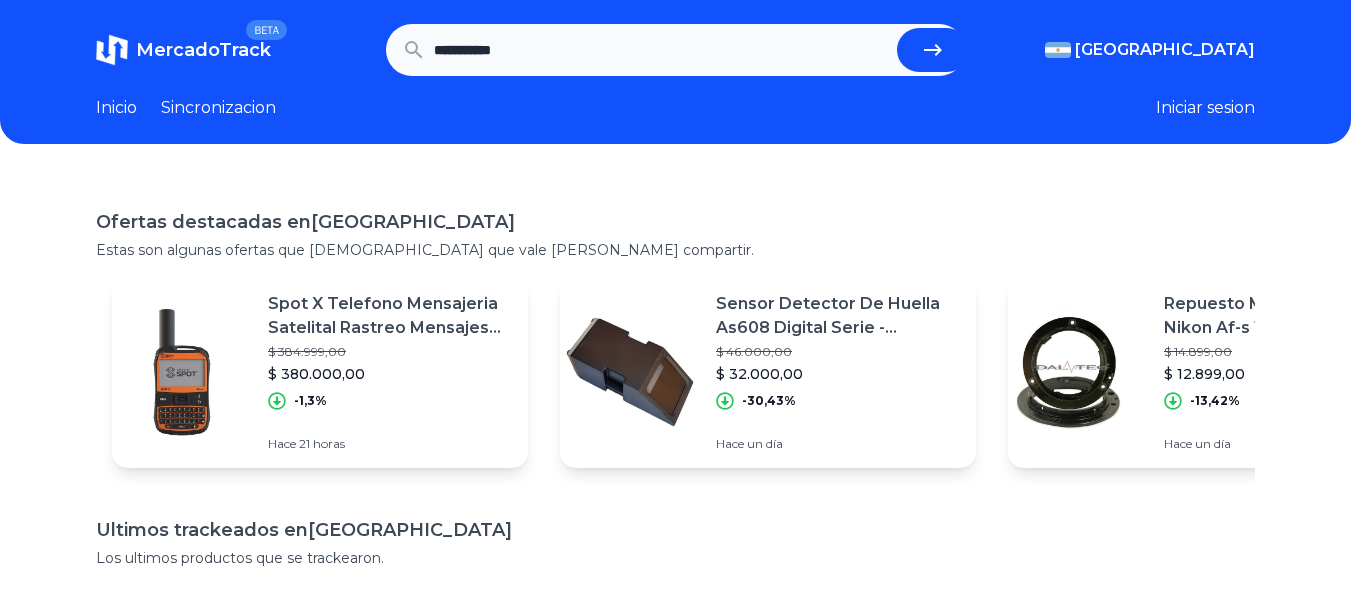 scroll, scrollTop: 0, scrollLeft: 0, axis: both 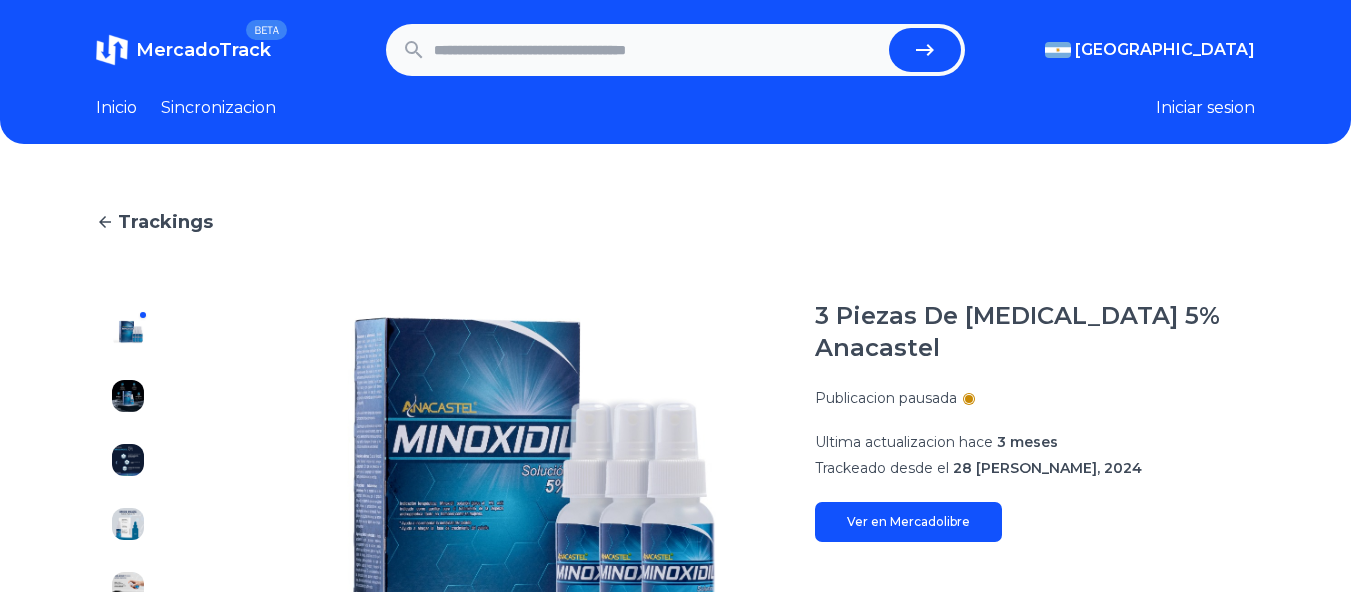 click at bounding box center (658, 50) 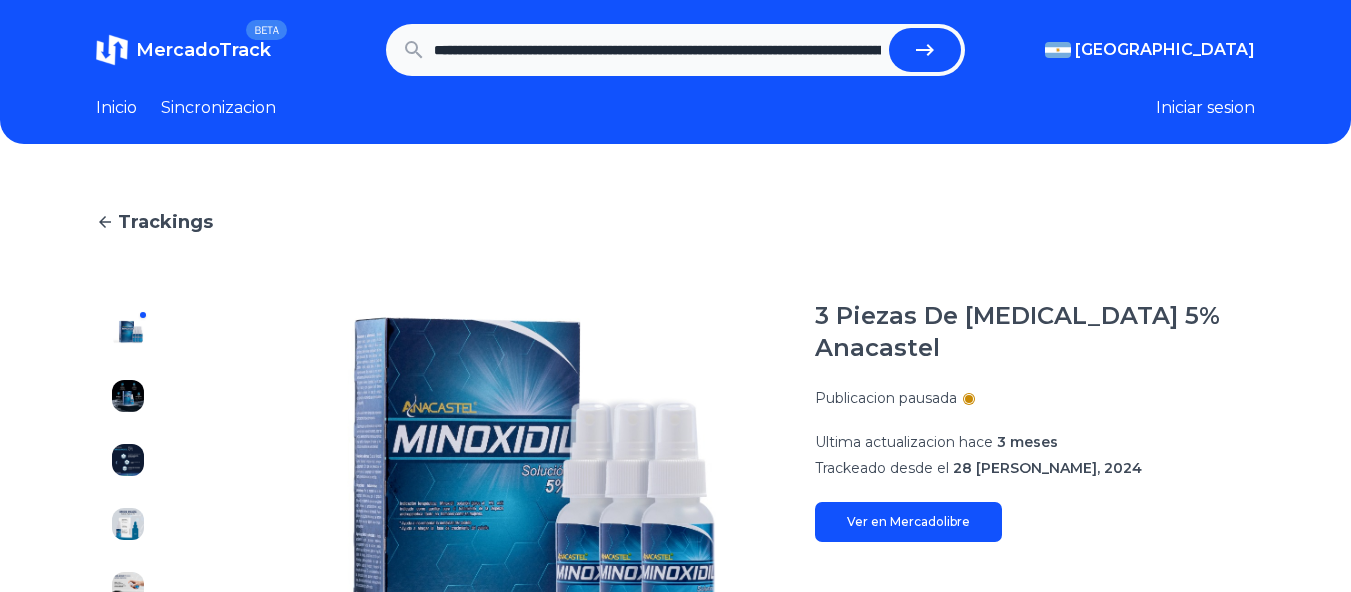 scroll, scrollTop: 0, scrollLeft: 977, axis: horizontal 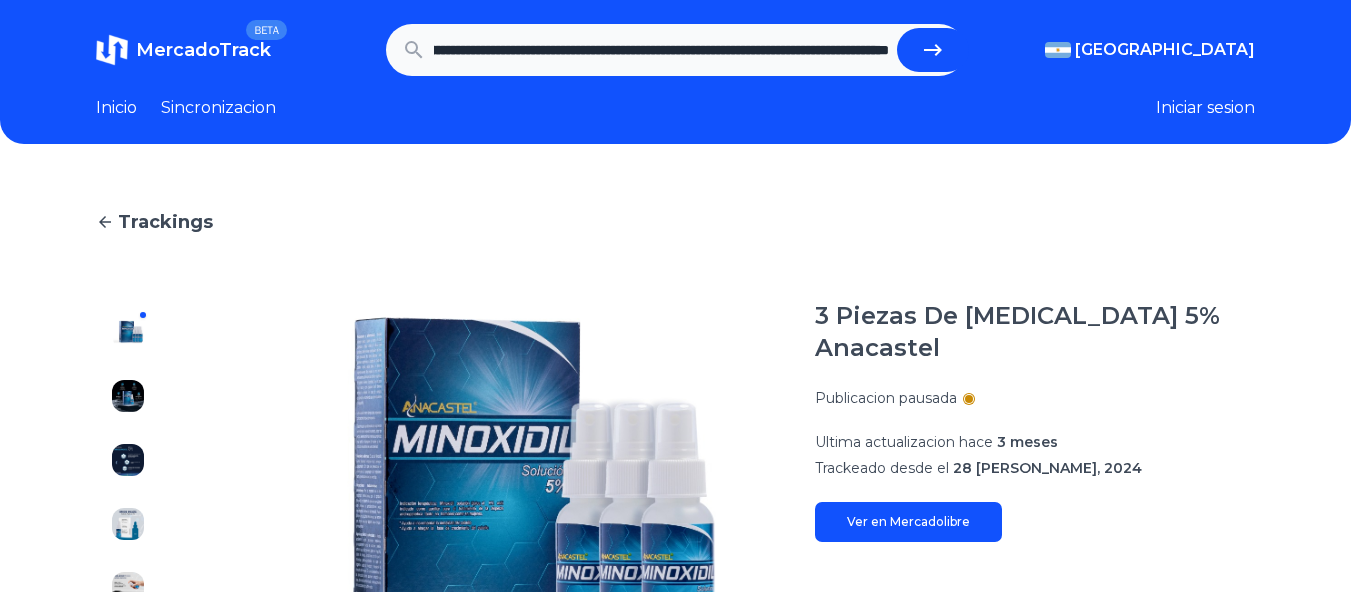 click at bounding box center [933, 50] 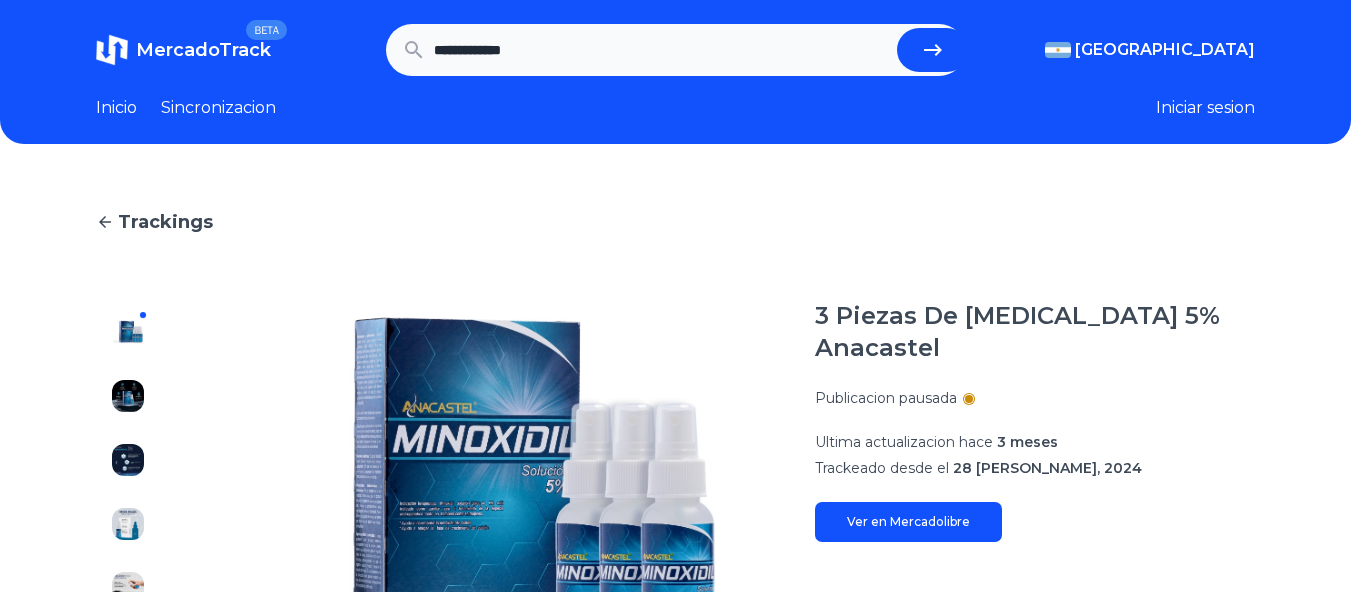 scroll, scrollTop: 0, scrollLeft: 0, axis: both 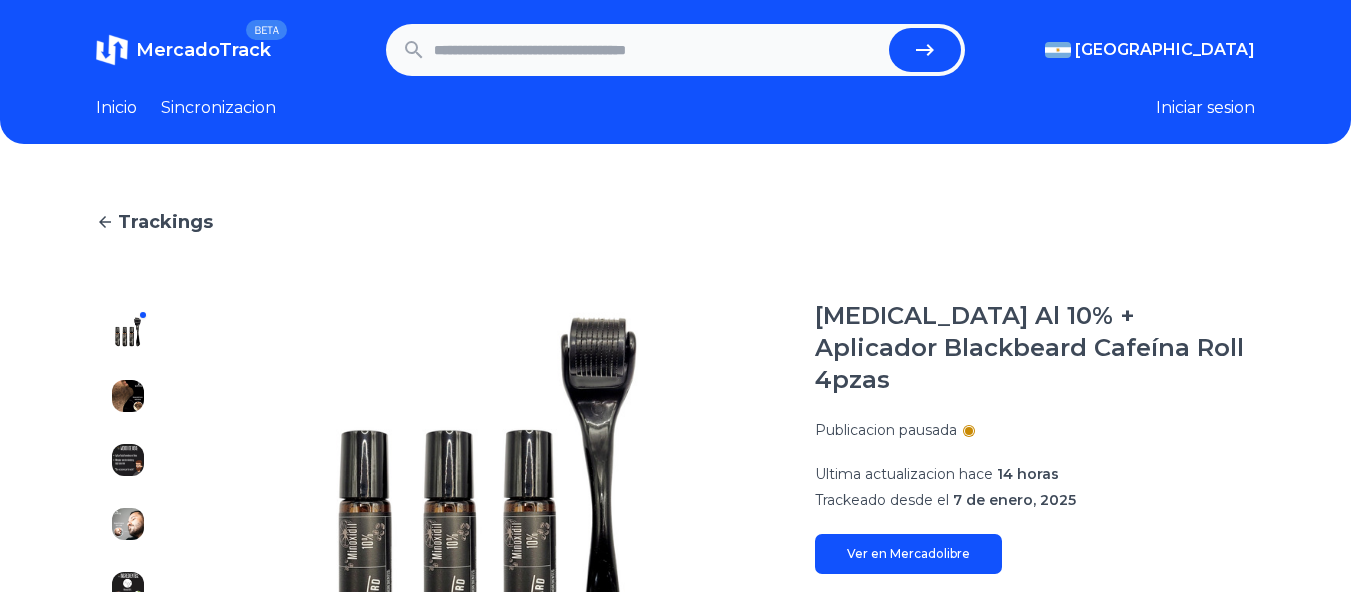 click at bounding box center (658, 50) 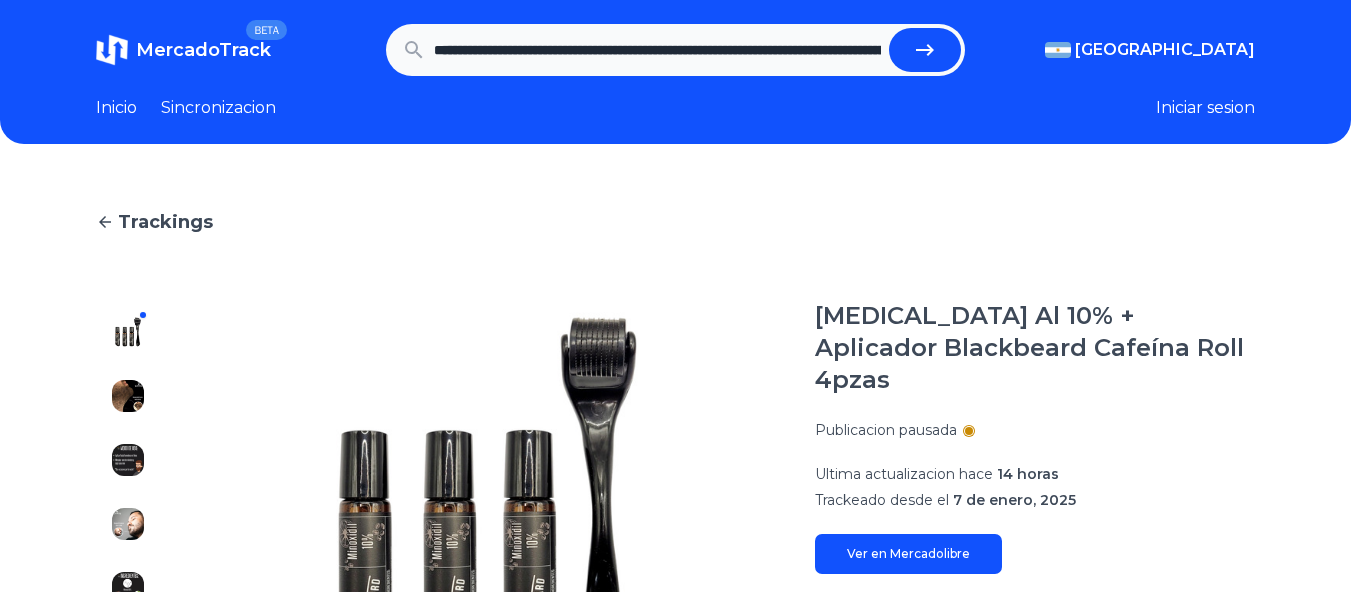 scroll, scrollTop: 0, scrollLeft: 508, axis: horizontal 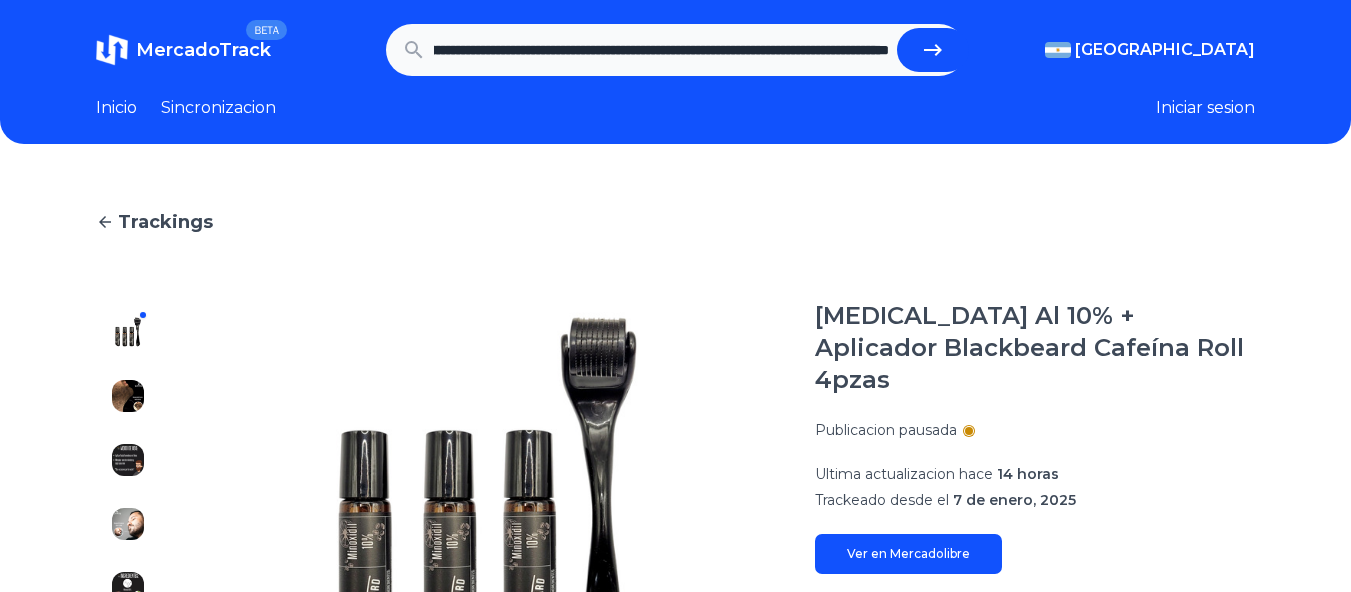 click at bounding box center [933, 50] 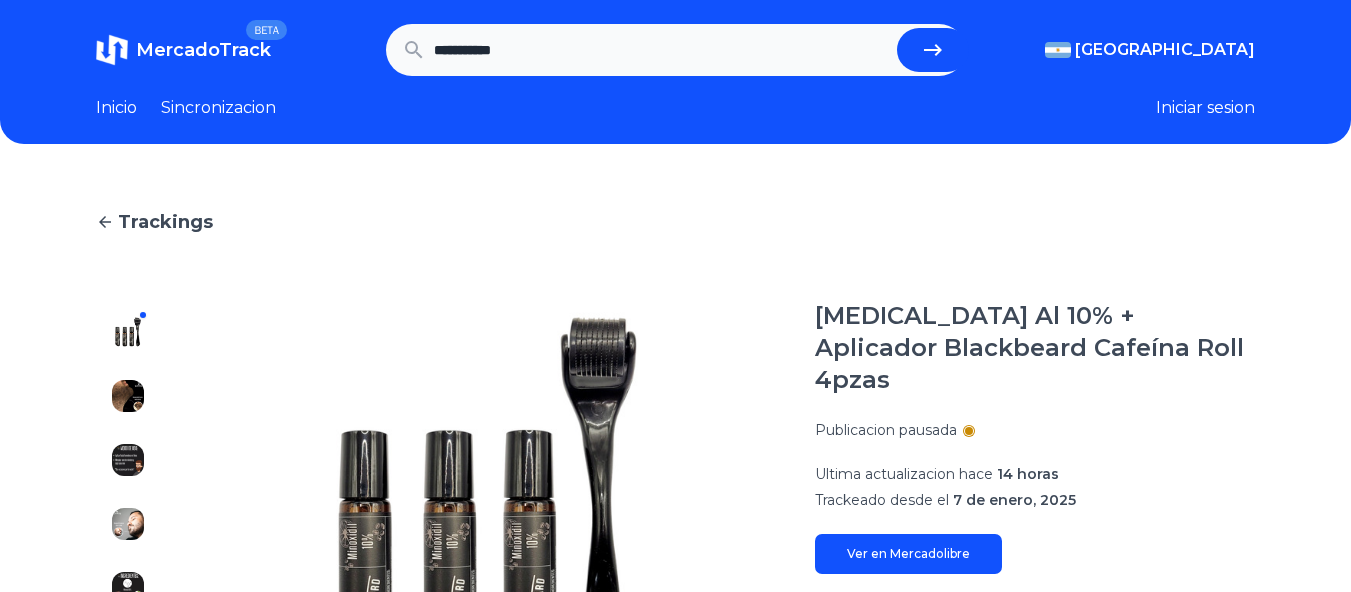 scroll, scrollTop: 0, scrollLeft: 0, axis: both 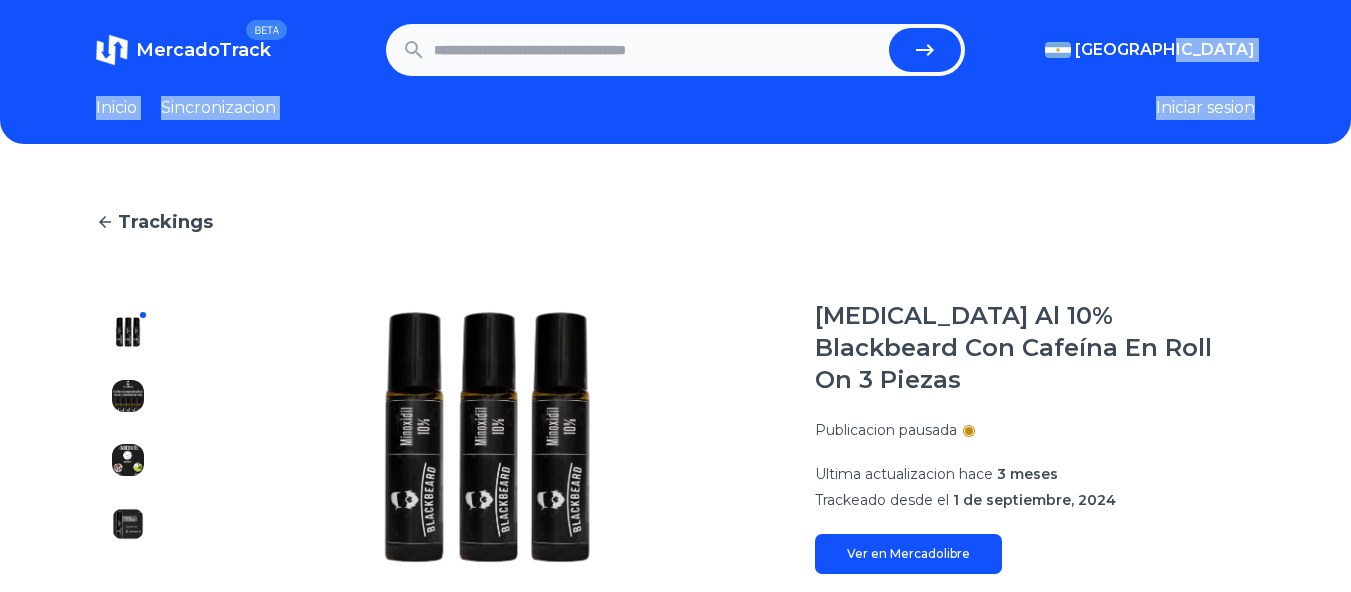 click on "MercadoTrack BETA [GEOGRAPHIC_DATA] [GEOGRAPHIC_DATA] [GEOGRAPHIC_DATA] [GEOGRAPHIC_DATA] [GEOGRAPHIC_DATA] [GEOGRAPHIC_DATA] [GEOGRAPHIC_DATA] [GEOGRAPHIC_DATA] [GEOGRAPHIC_DATA] [GEOGRAPHIC_DATA] [GEOGRAPHIC_DATA] [GEOGRAPHIC_DATA] [GEOGRAPHIC_DATA] [GEOGRAPHIC_DATA] [GEOGRAPHIC_DATA] [GEOGRAPHIC_DATA] [GEOGRAPHIC_DATA] [GEOGRAPHIC_DATA] [GEOGRAPHIC_DATA] Sincronizacion Iniciar sesion Trackings [MEDICAL_DATA] Al 10% Blackbeard Con Cafeína En Roll On 3 Piezas Publicacion pausada Ultima actualizacion hace   3 meses Trackeado desde el   1 de septiembre, 2024 Ver en [GEOGRAPHIC_DATA] [DATE] [DATE] [DATE] [DATE] [DATE] [DATE] [DATE] [DATE] [DATE] [DATE] [DATE] [DATE] [DATE] [DATE] [DATE] [DATE] [DATE] $ 200 $ 300 $ 400 MercadoTrack Términos y condiciones Política de privacidad $ 200" at bounding box center (675, 680) 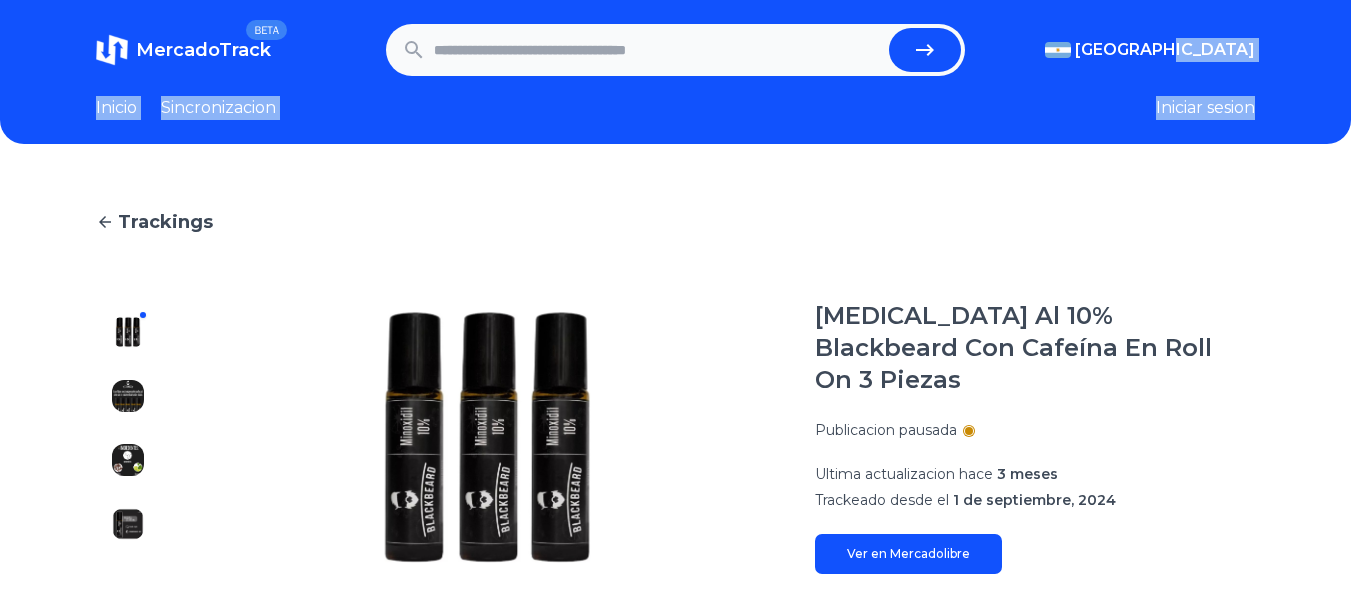 scroll, scrollTop: 0, scrollLeft: 0, axis: both 